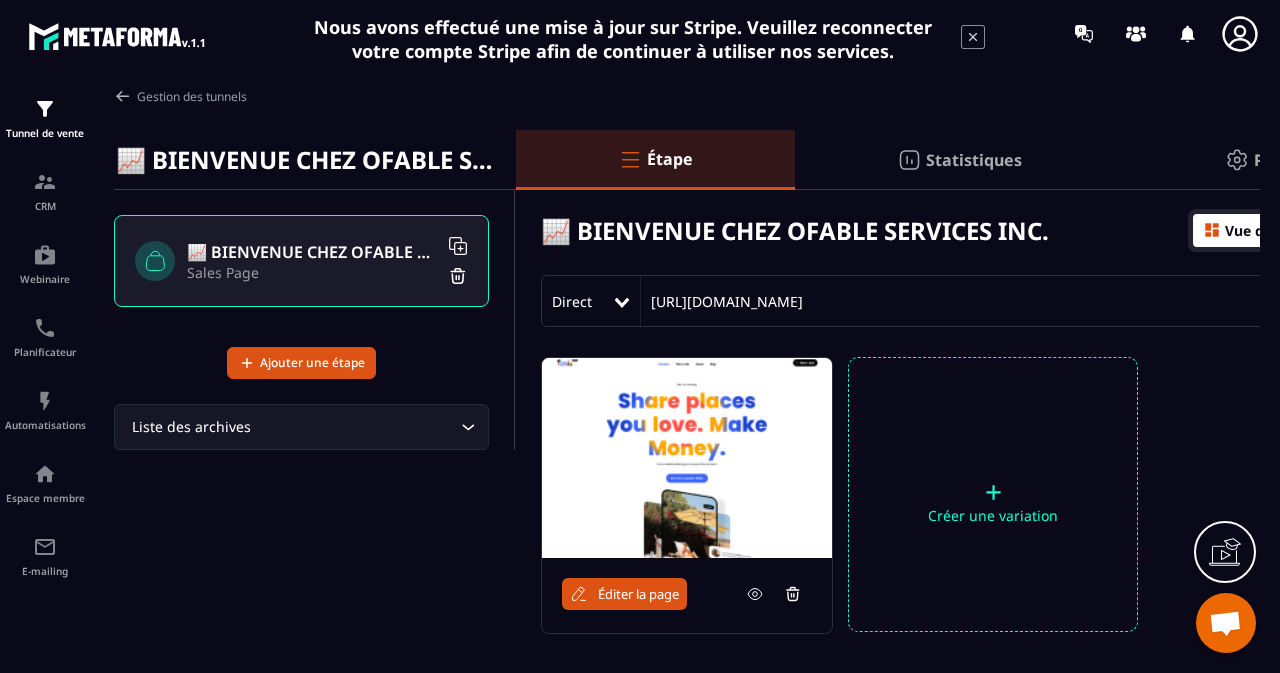 scroll, scrollTop: 0, scrollLeft: 0, axis: both 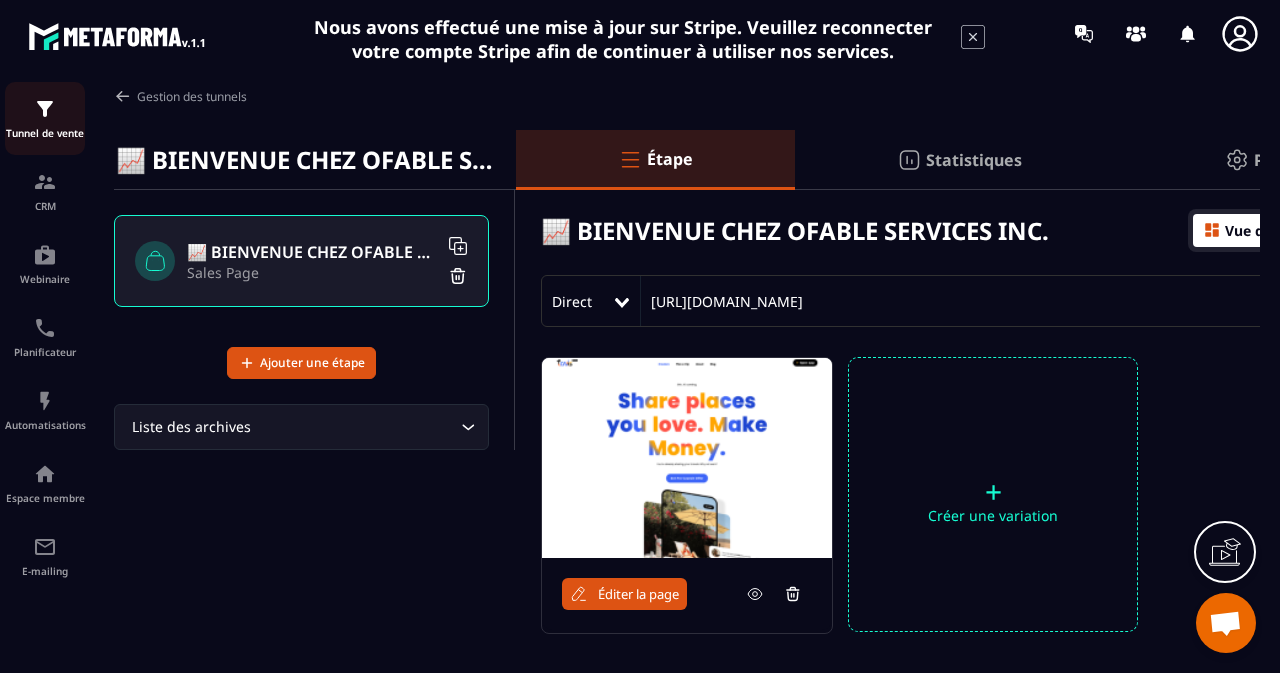 click at bounding box center [45, 109] 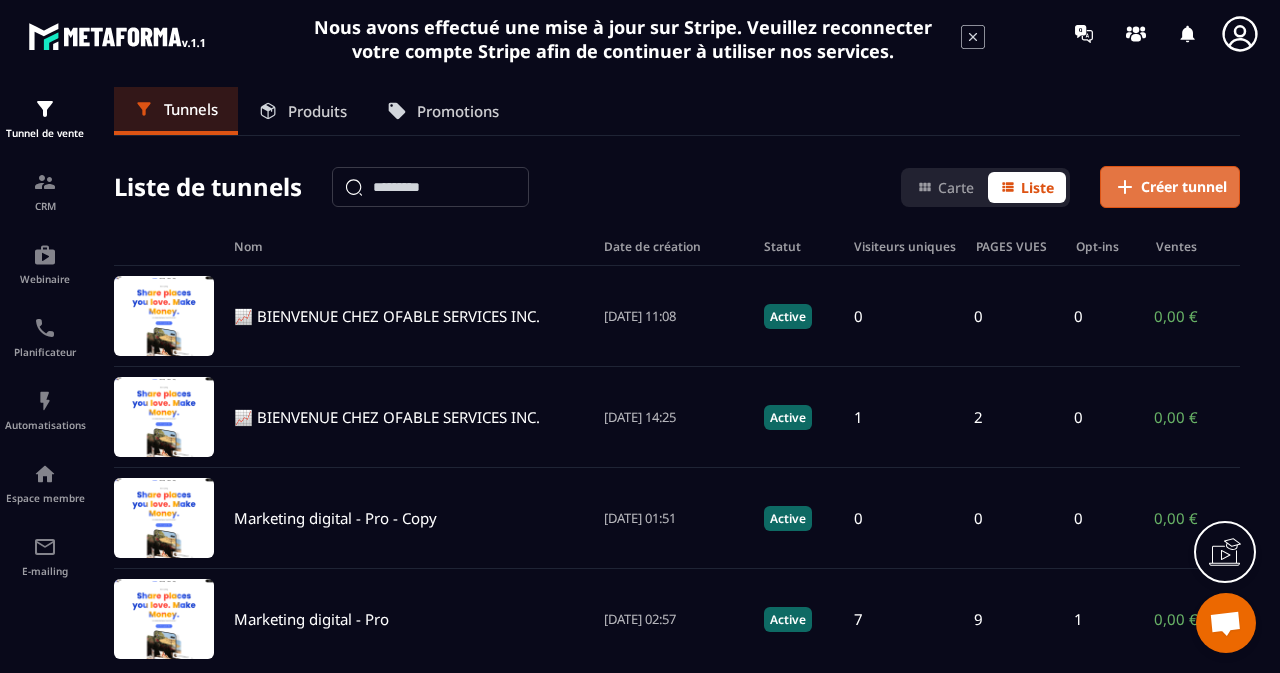 click on "Créer tunnel" at bounding box center [1184, 187] 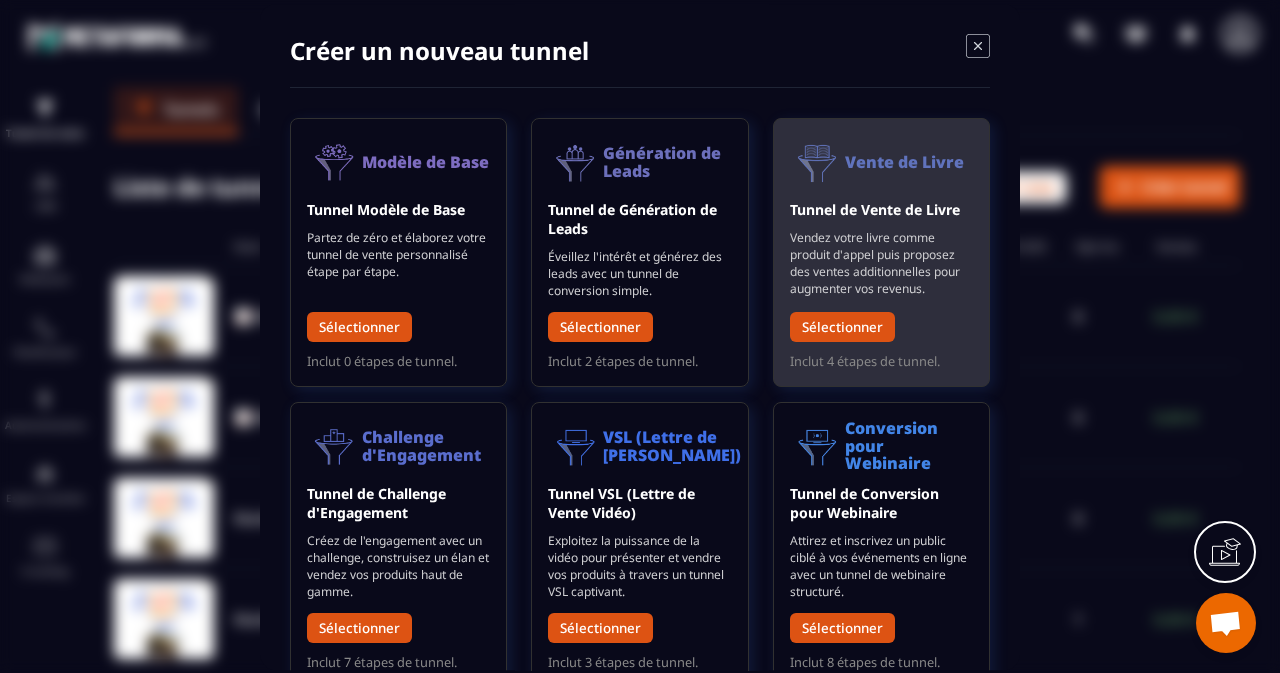 click on "Vendez votre livre comme produit d'appel puis proposez des ventes additionnelles pour augmenter vos revenus." at bounding box center [881, 263] 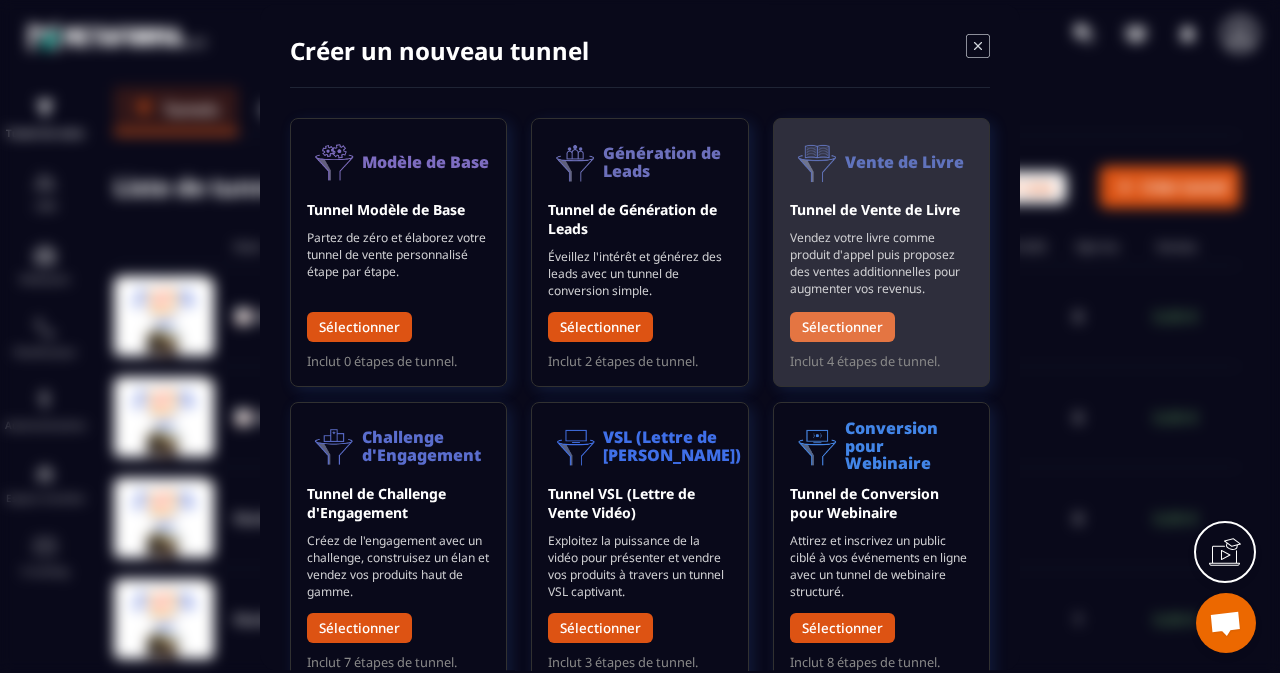 click on "Sélectionner" at bounding box center (842, 327) 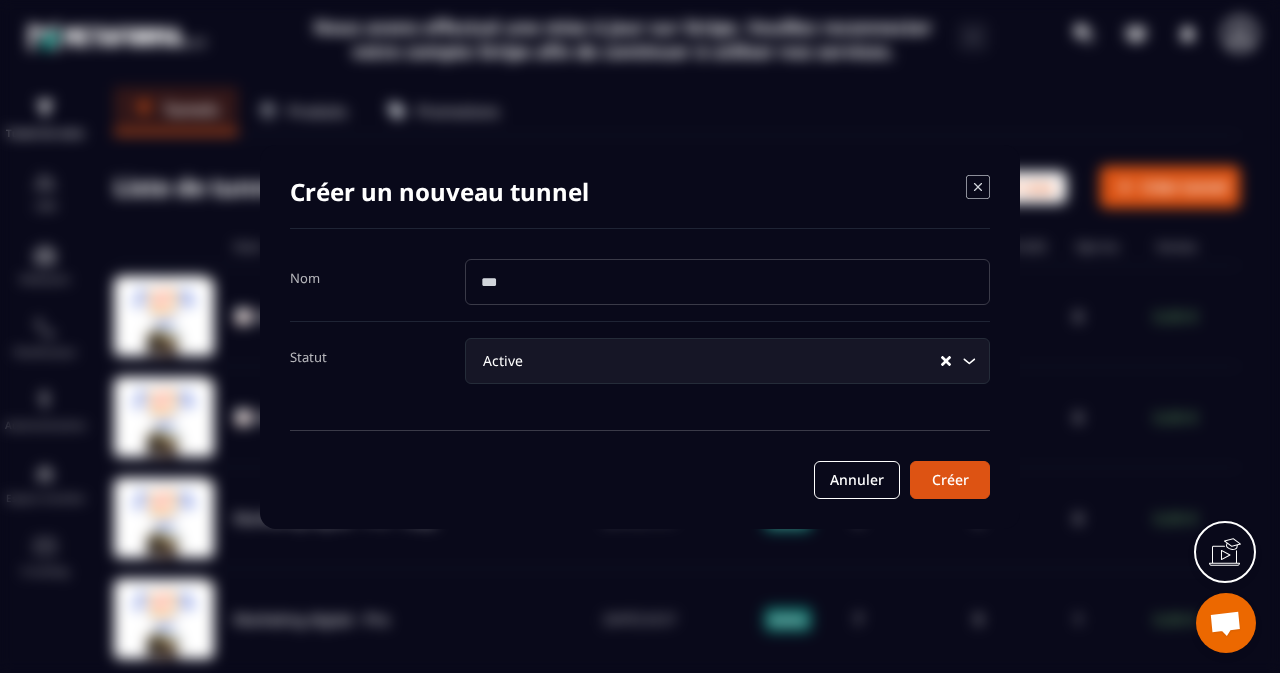 click at bounding box center (727, 282) 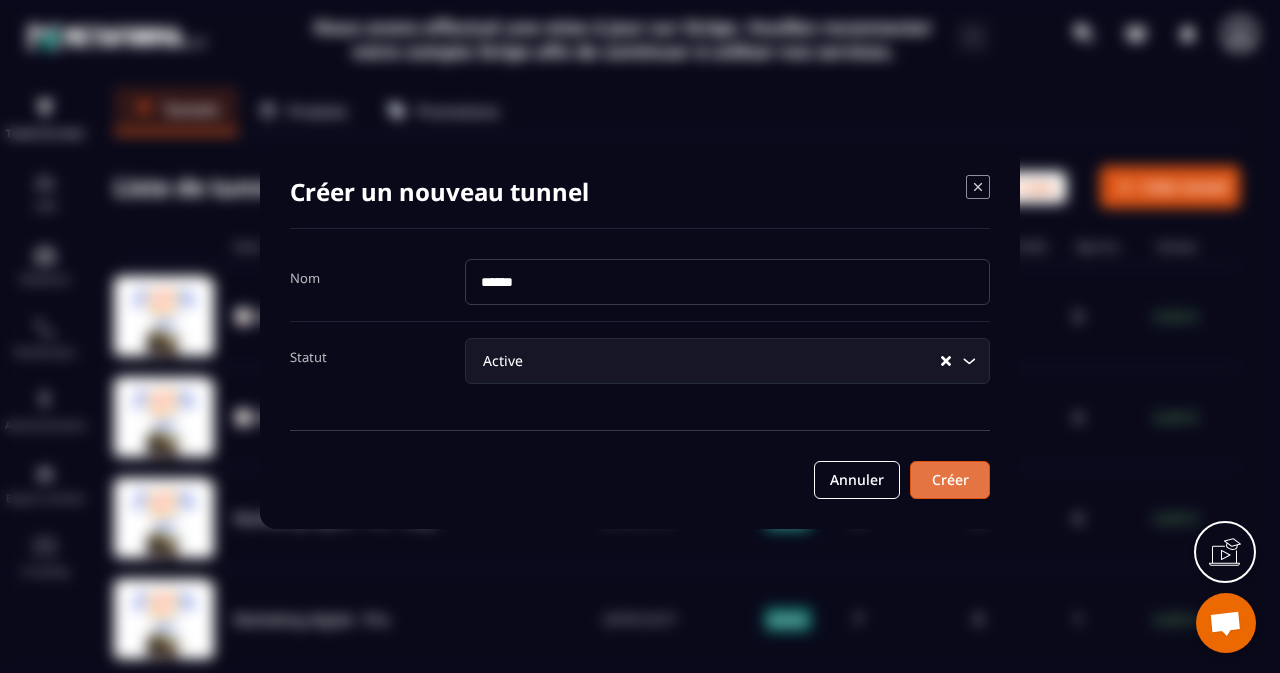 type on "******" 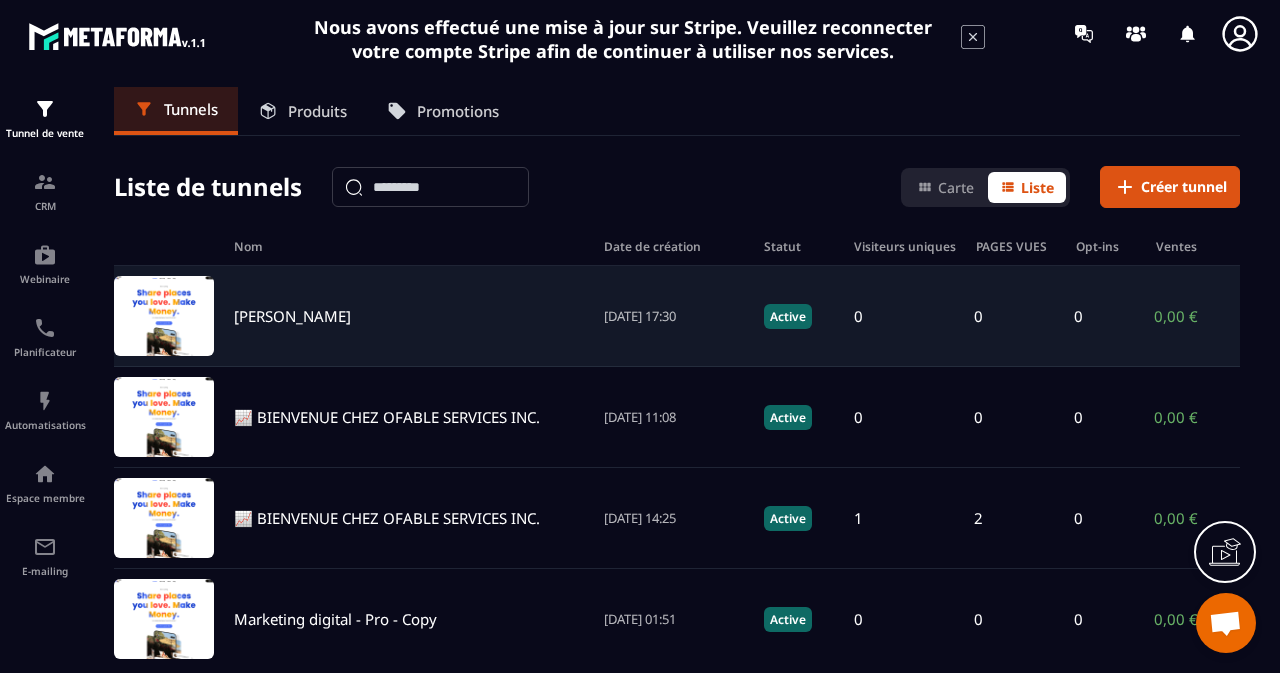 click on "[DATE] 17:30" at bounding box center (674, 316) 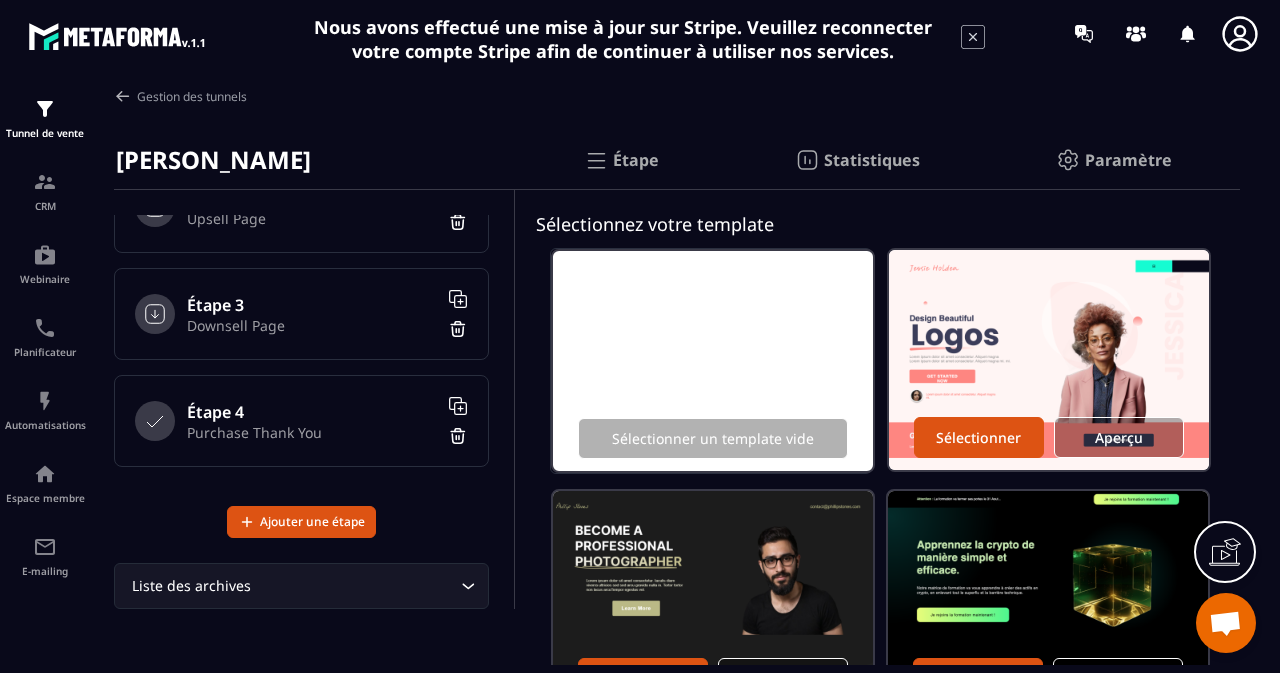 scroll, scrollTop: 162, scrollLeft: 0, axis: vertical 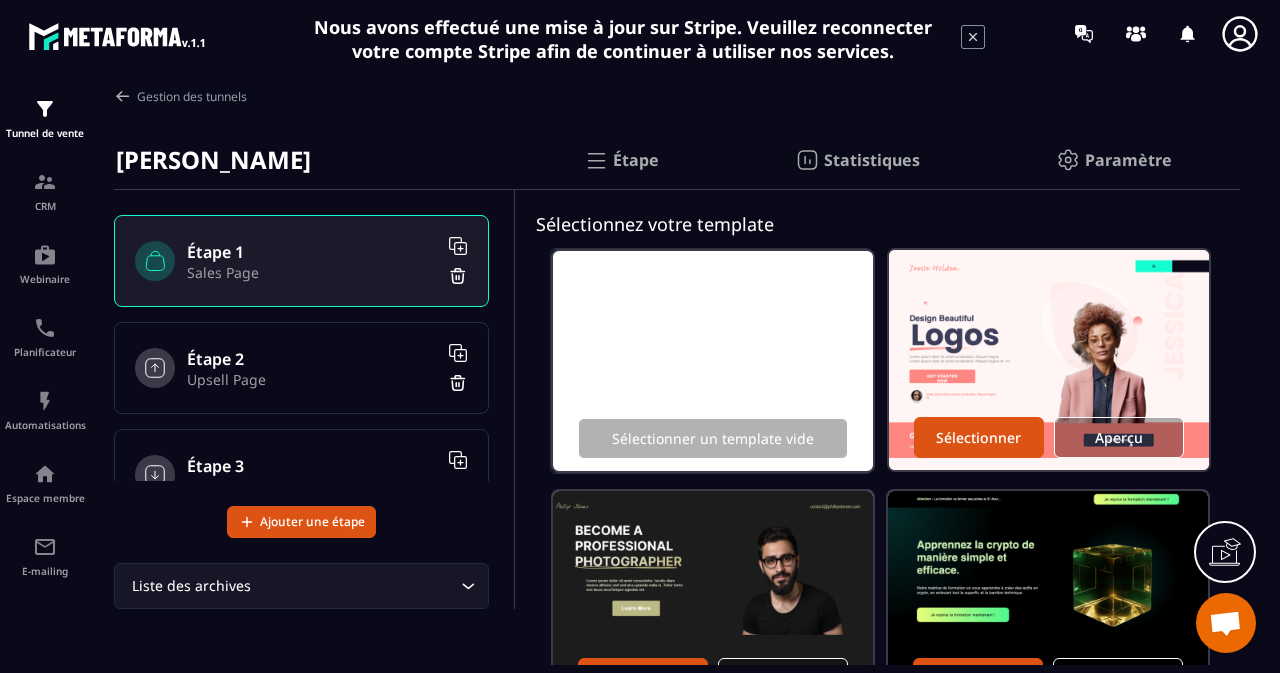 click on "Étape 2" at bounding box center [312, 359] 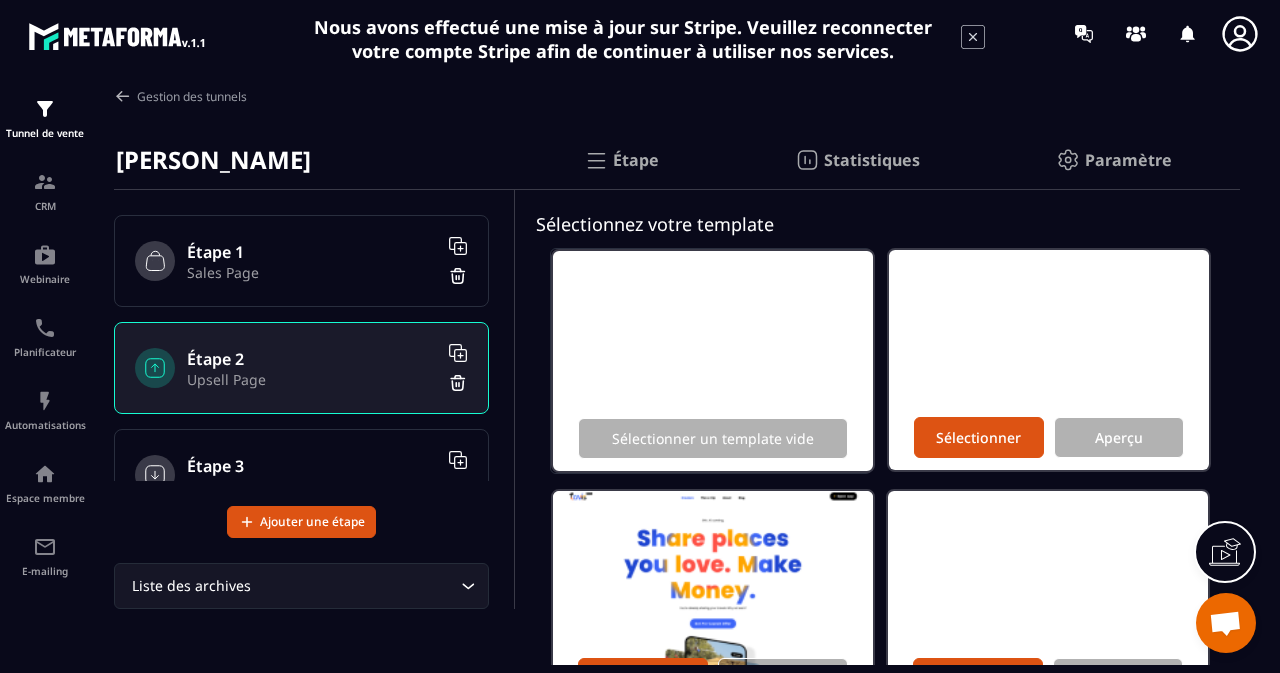 click on "Gestion des tunnels [PERSON_NAME] Étape 1 Sales Page Étape 2 Upsell Page Étape 3 Downsell Page Étape 4 Purchase Thank You Ajouter une étape Liste des archives Loading... Étape Statistiques Paramètre Sélectionnez votre template Sélectionner un template vide Sélectionner Aperçu Sélectionner Aperçu Sélectionner Aperçu" 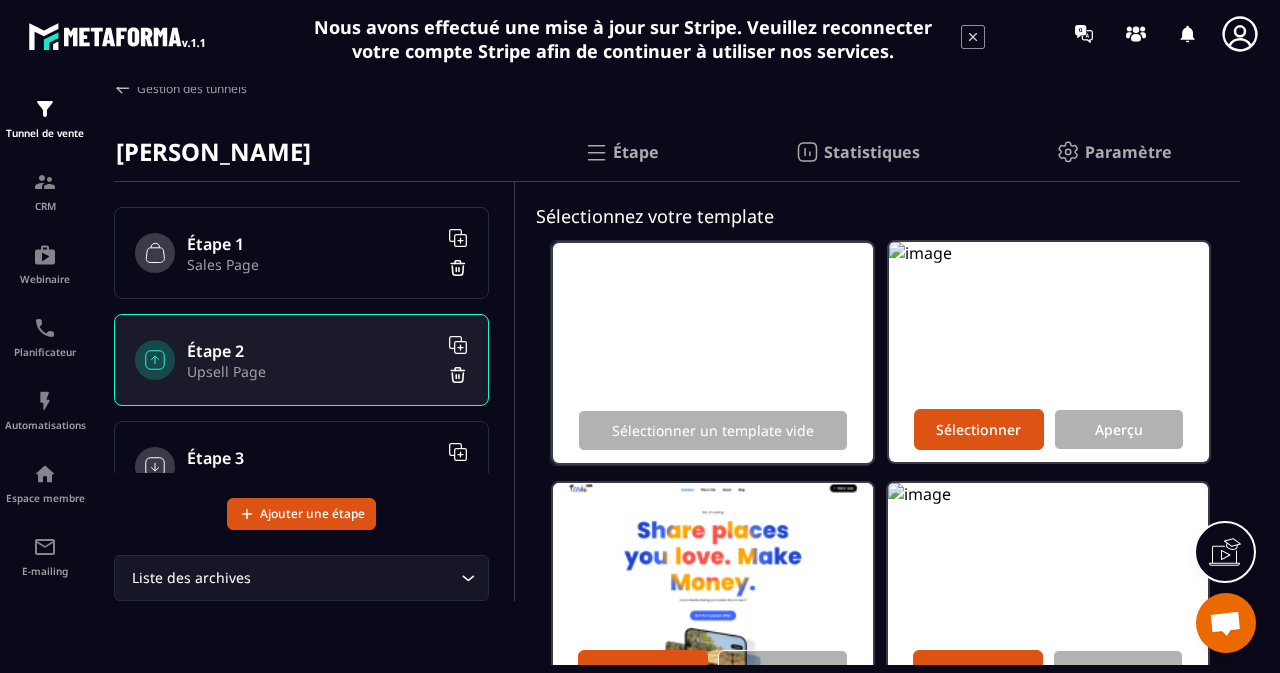 scroll, scrollTop: 0, scrollLeft: 0, axis: both 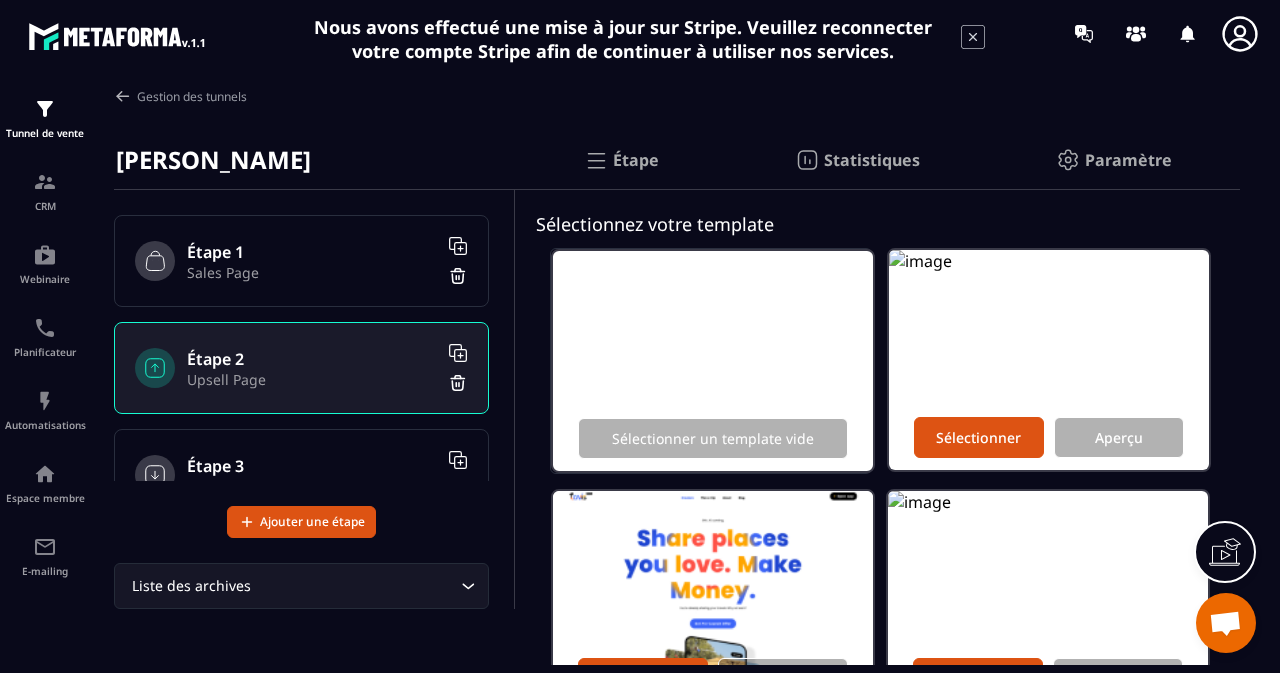 click on "Sélectionner un template vide" at bounding box center (713, 361) 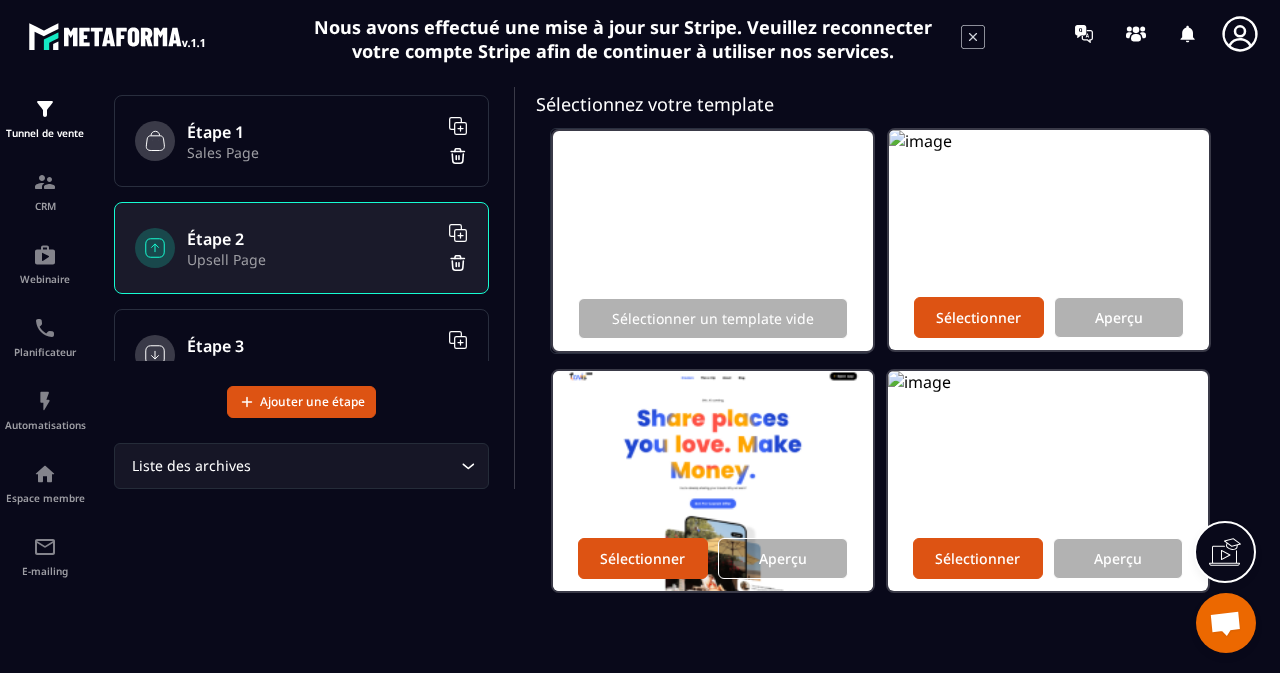 scroll, scrollTop: 128, scrollLeft: 0, axis: vertical 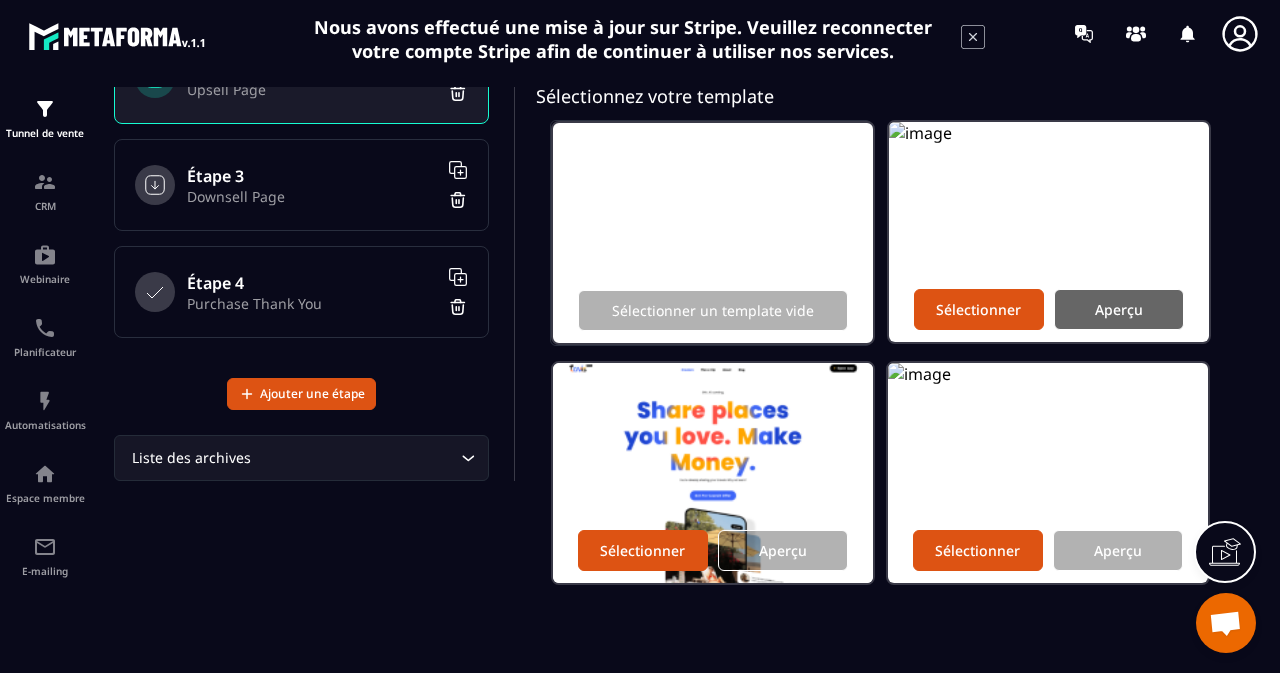 click on "Aperçu" at bounding box center (1119, 309) 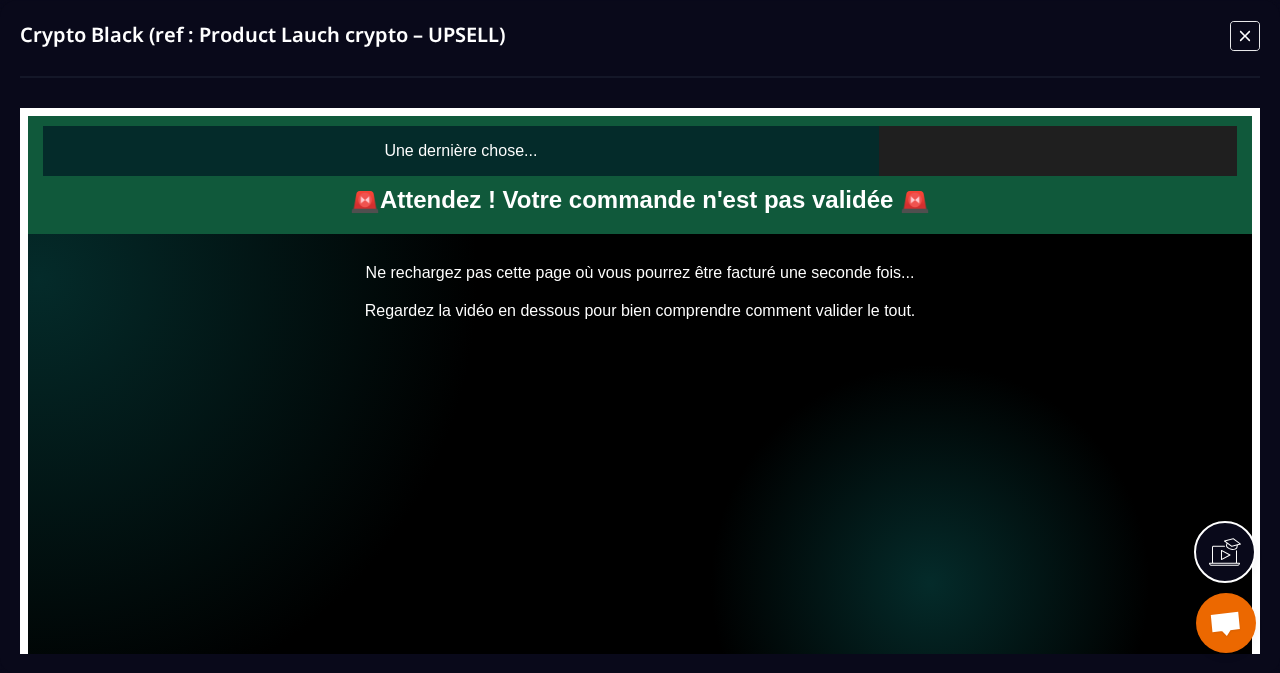scroll, scrollTop: 0, scrollLeft: 0, axis: both 